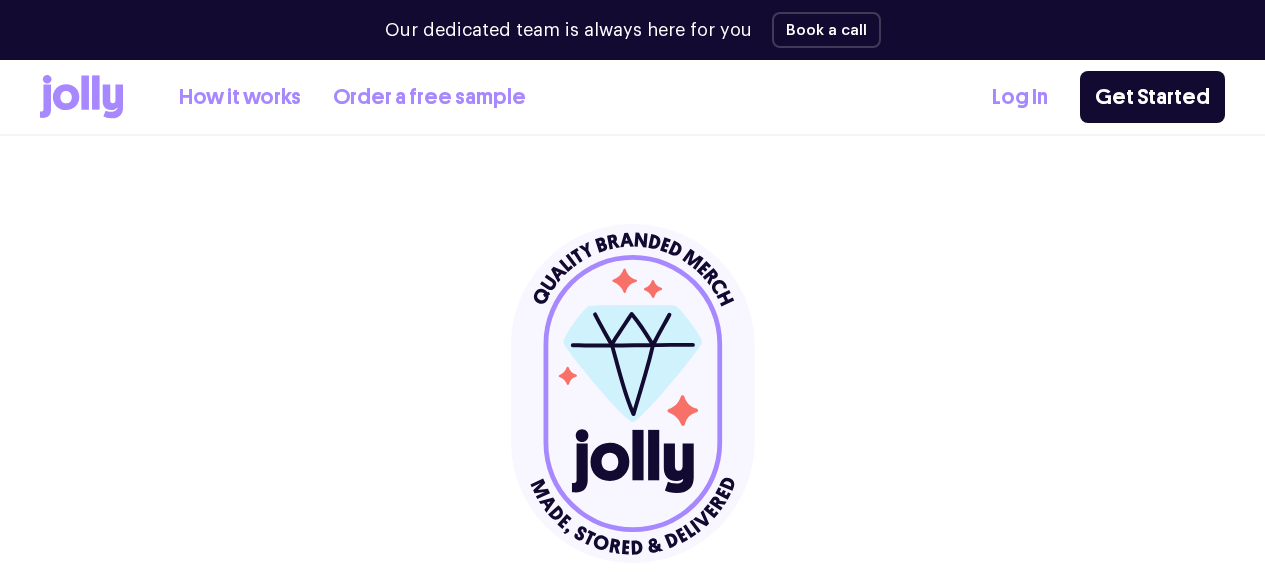 scroll, scrollTop: 284, scrollLeft: 0, axis: vertical 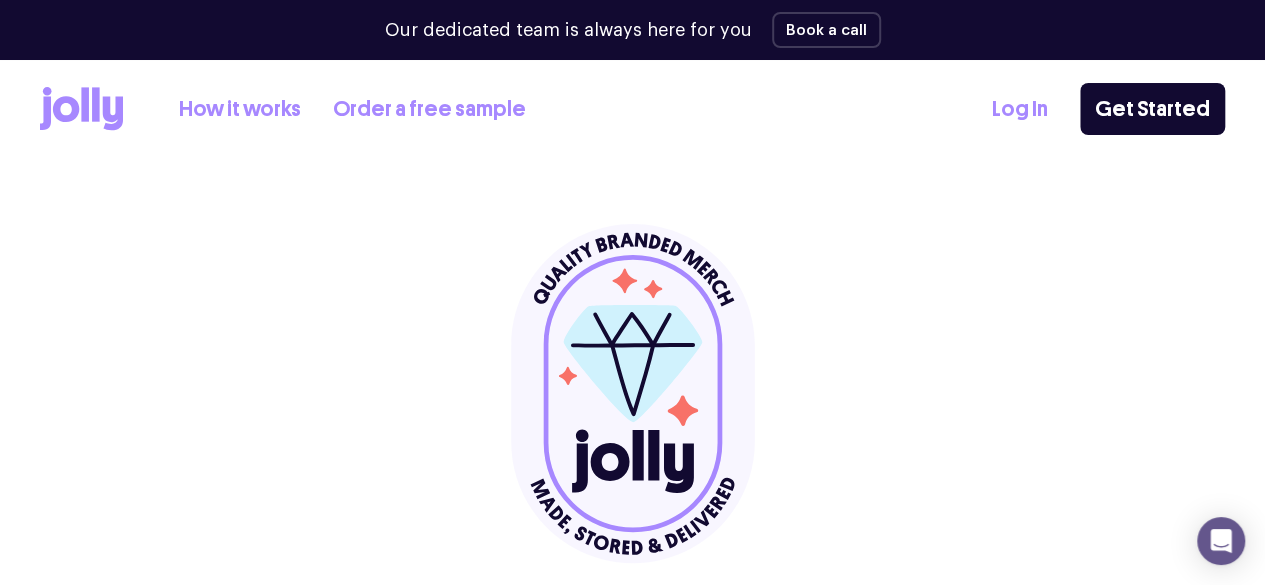 click on "How it works" at bounding box center [240, 109] 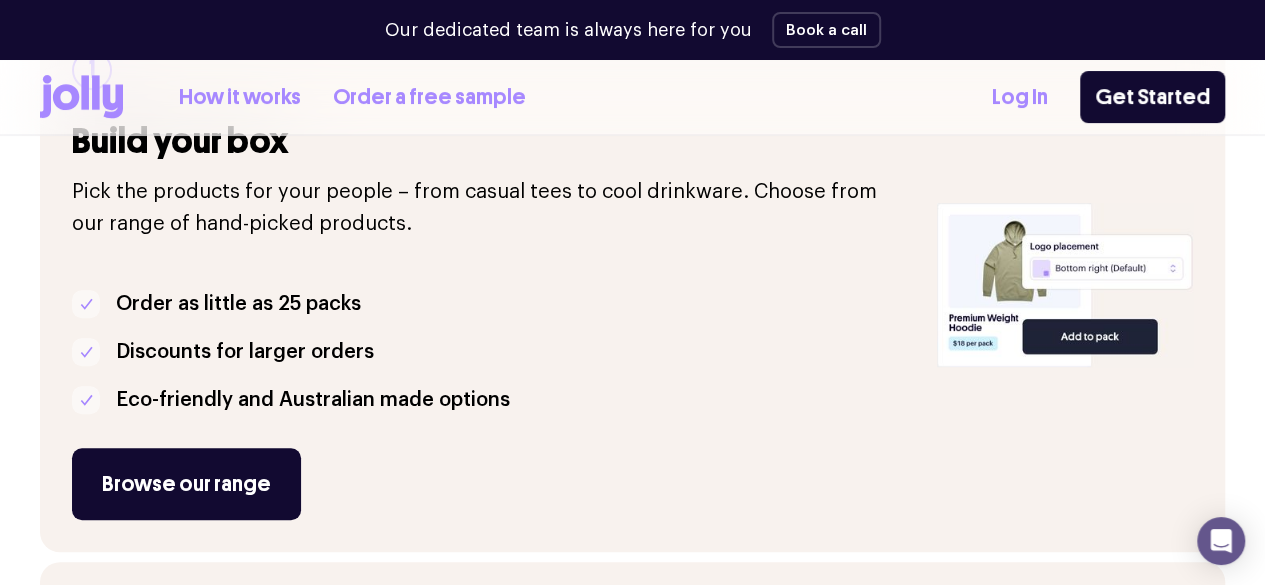 scroll, scrollTop: 387, scrollLeft: 0, axis: vertical 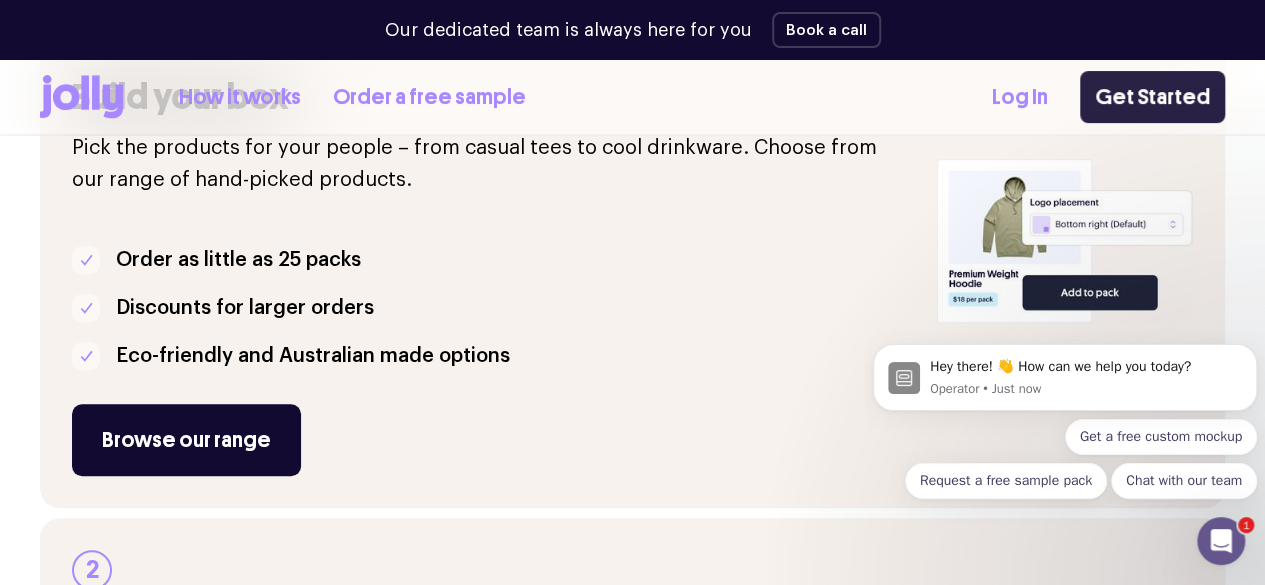 click on "Get Started" at bounding box center (1152, 97) 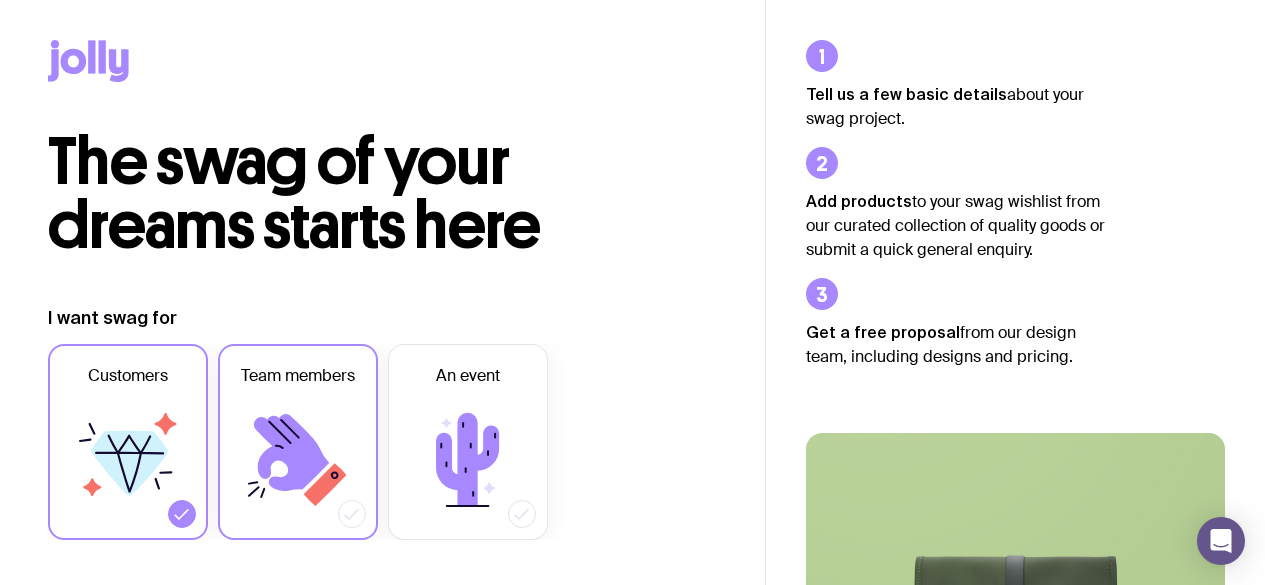 scroll, scrollTop: 0, scrollLeft: 0, axis: both 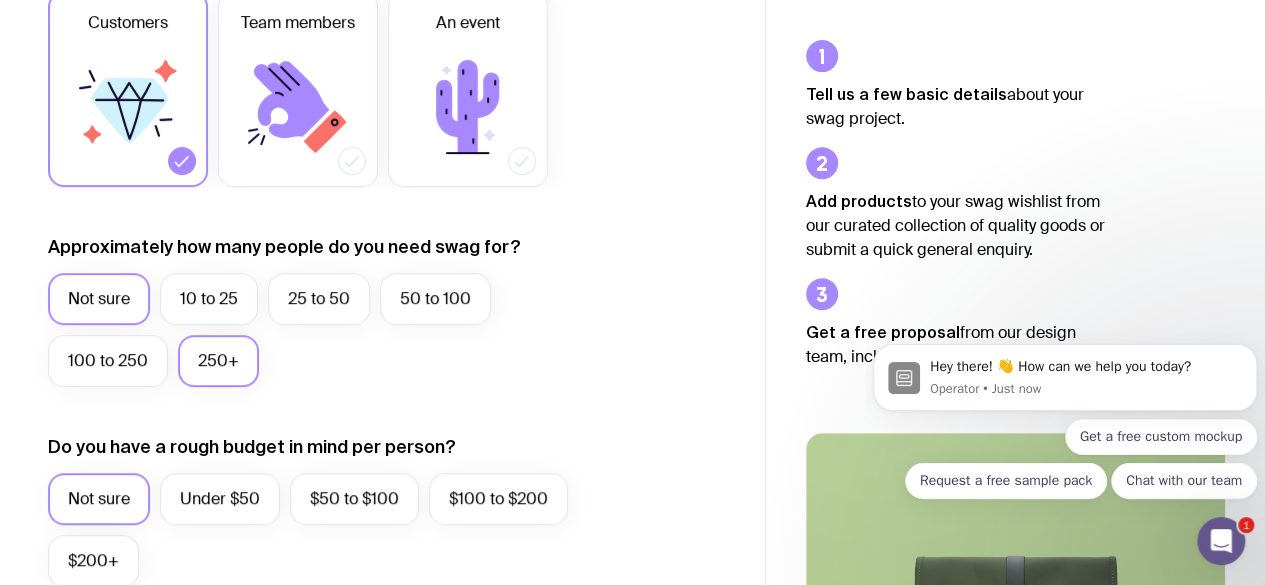 click on "250+" at bounding box center (218, 361) 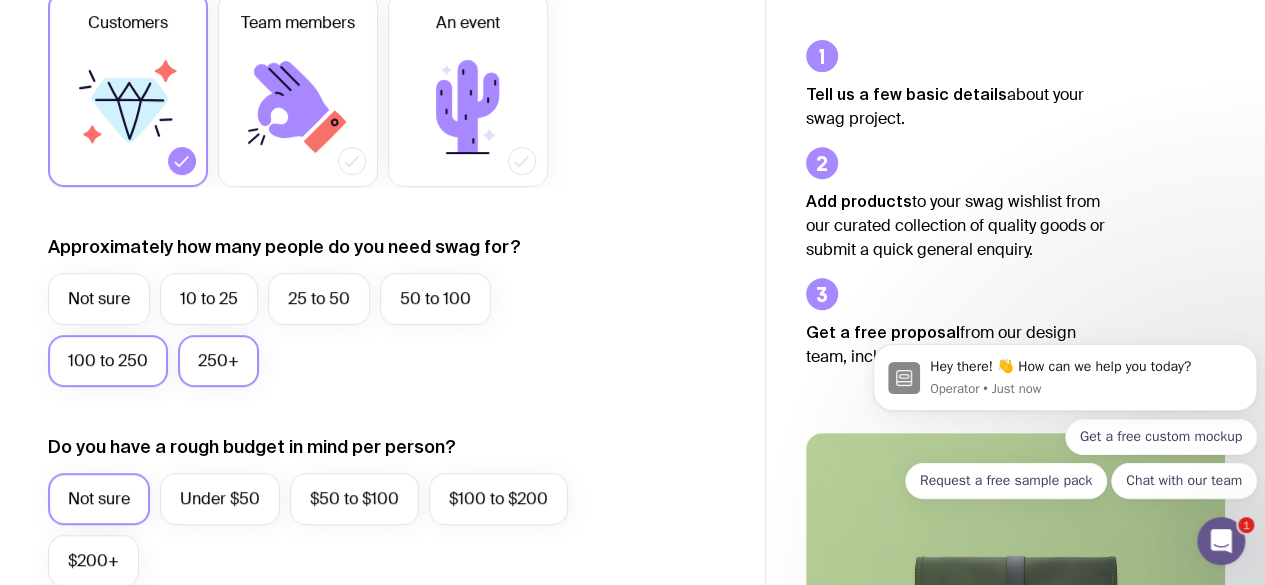 click on "100 to 250" at bounding box center (108, 361) 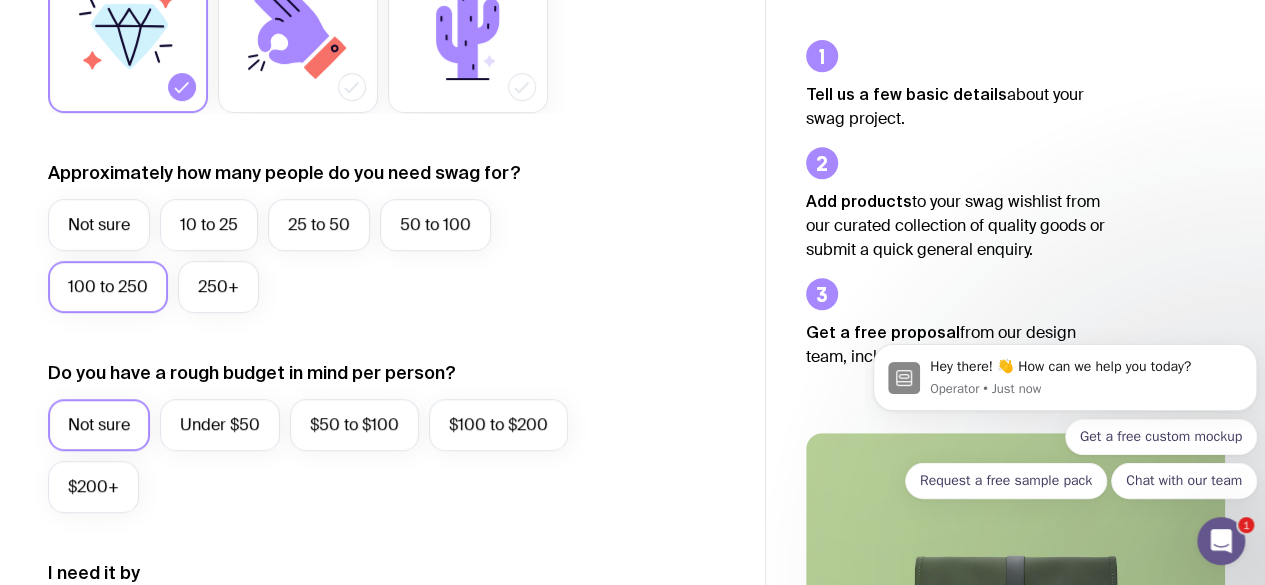 scroll, scrollTop: 437, scrollLeft: 0, axis: vertical 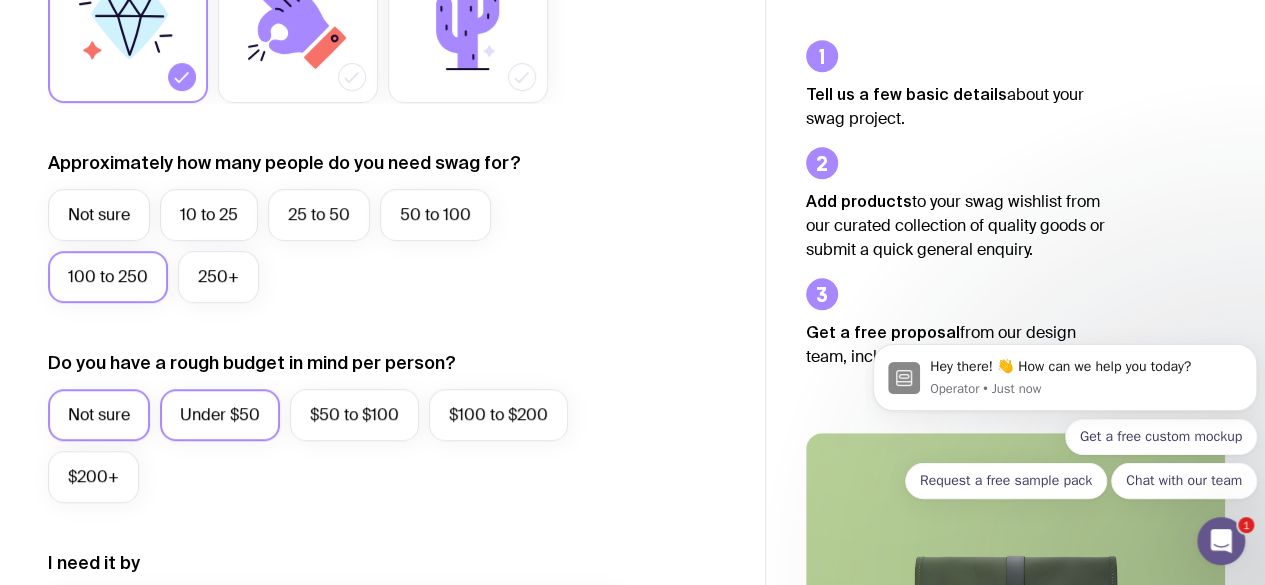 click on "Under $50" at bounding box center [220, 415] 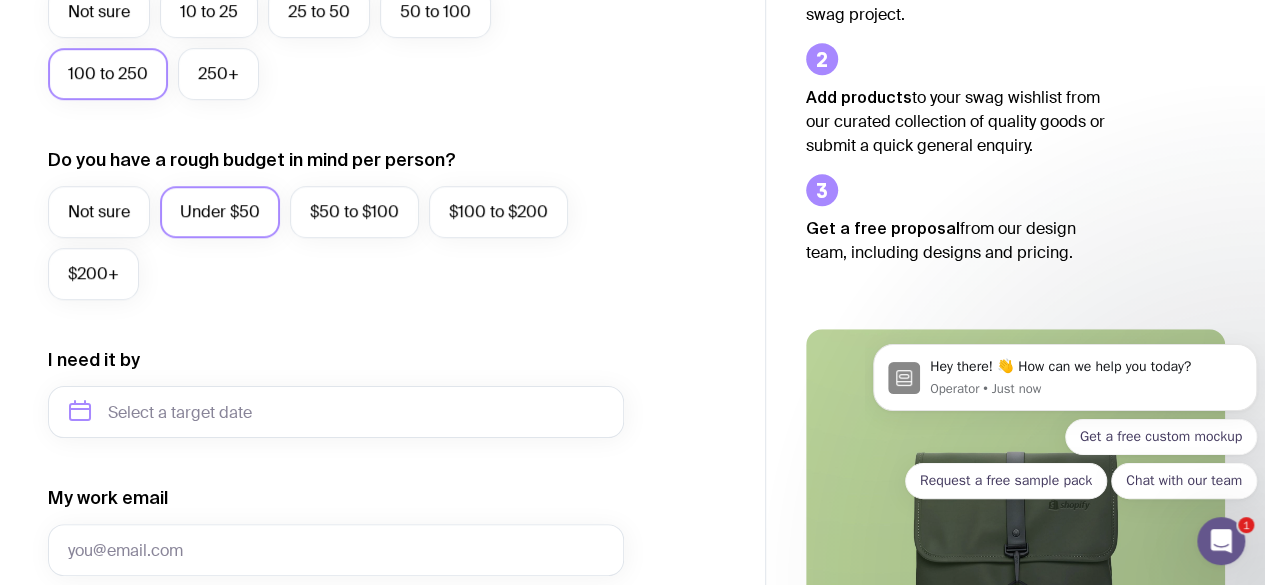 scroll, scrollTop: 641, scrollLeft: 0, axis: vertical 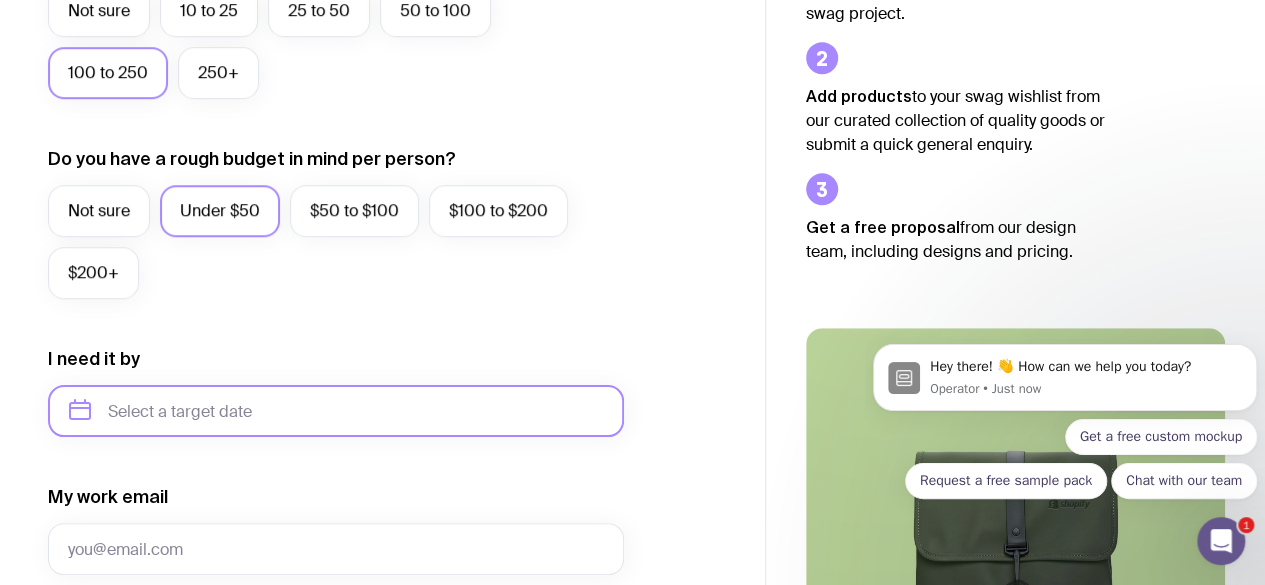 click at bounding box center (336, 411) 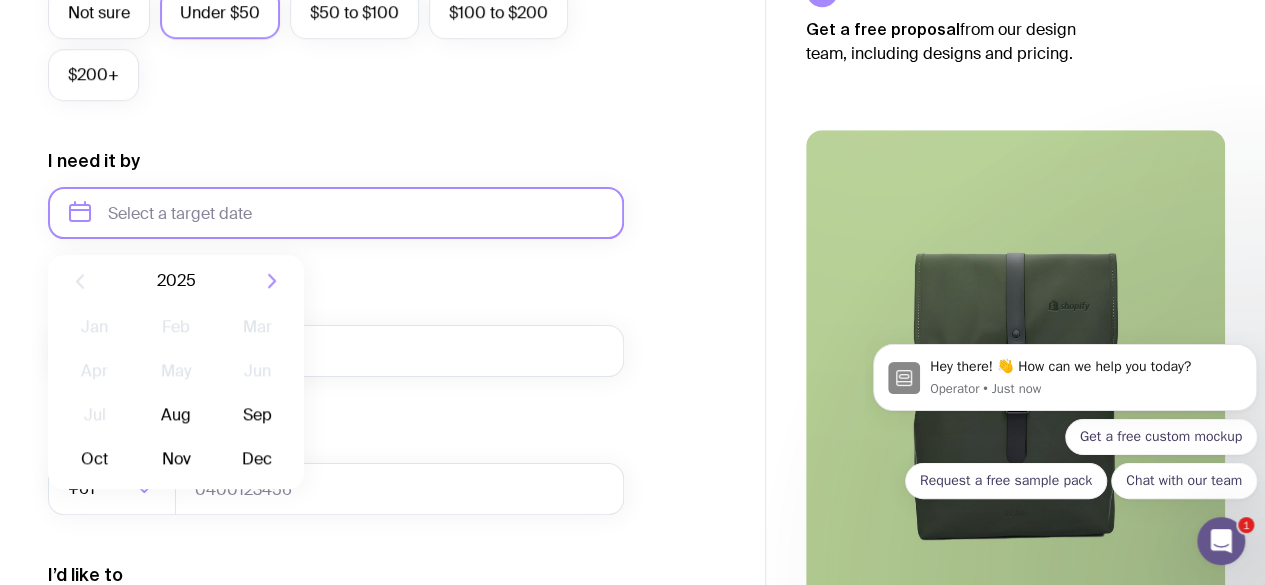 scroll, scrollTop: 840, scrollLeft: 0, axis: vertical 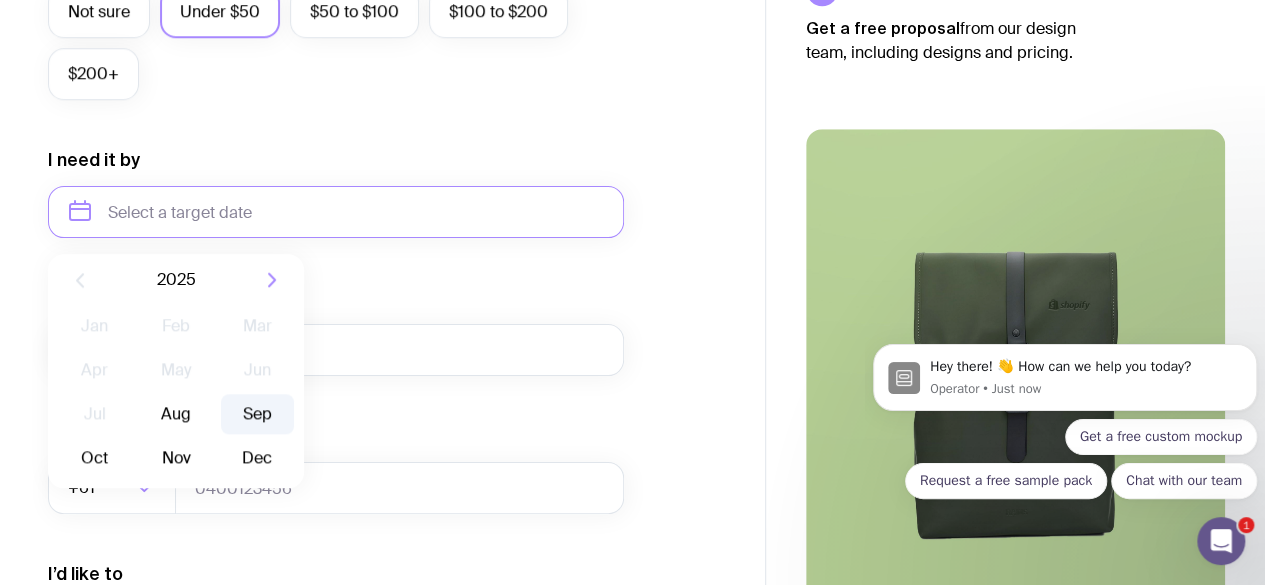 click on "Sep" 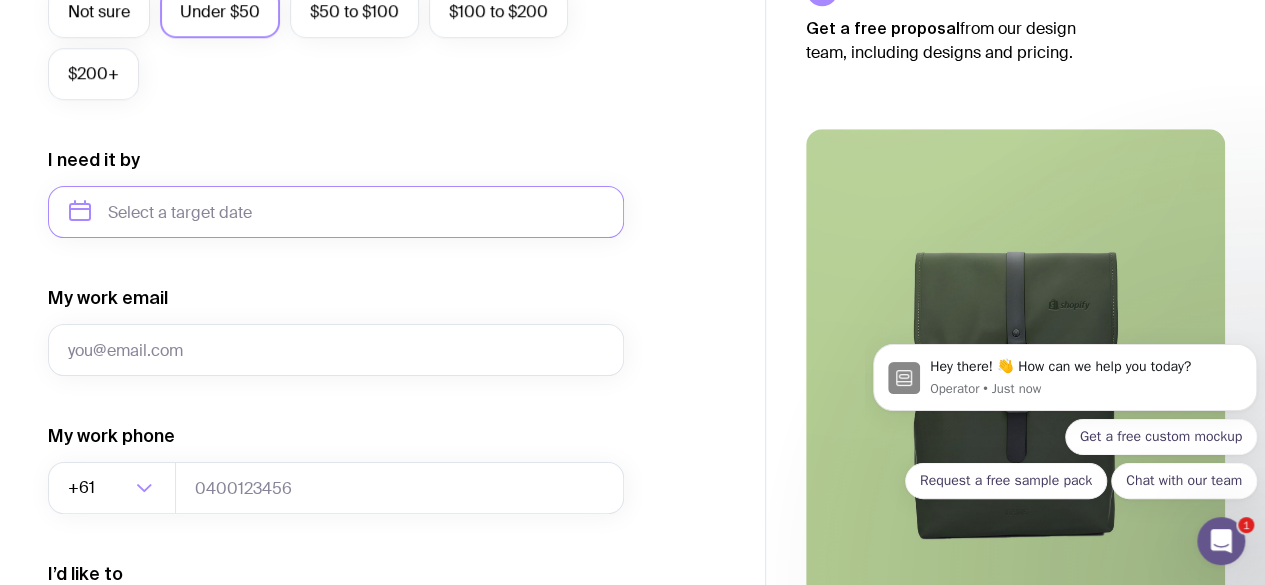 type on "September 2025" 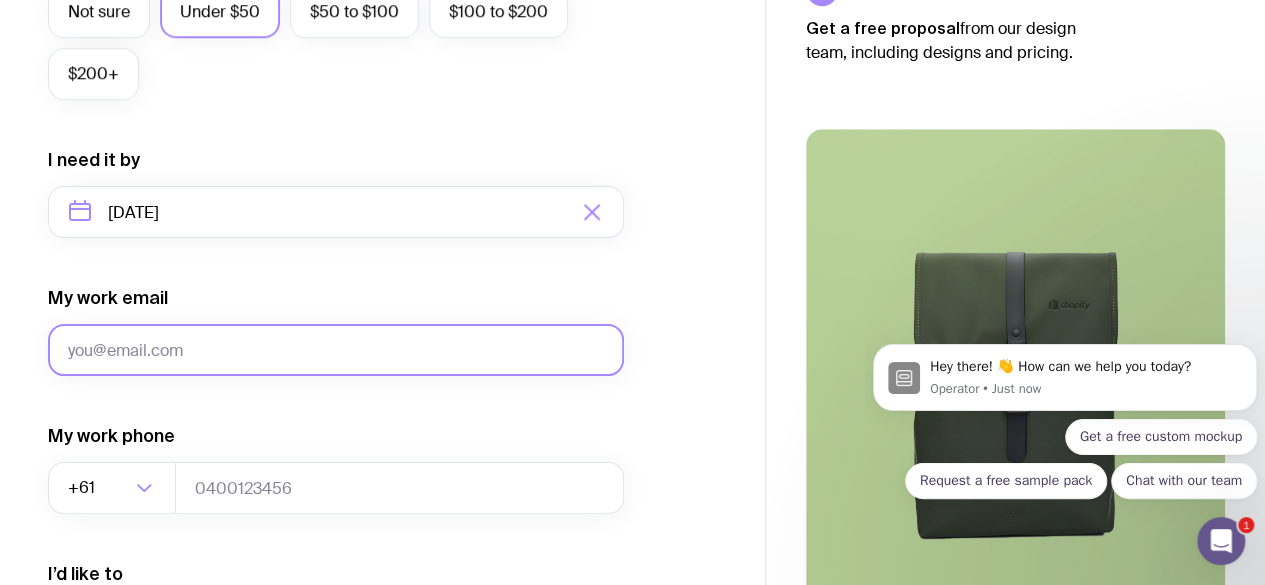 click on "My work email" at bounding box center [336, 350] 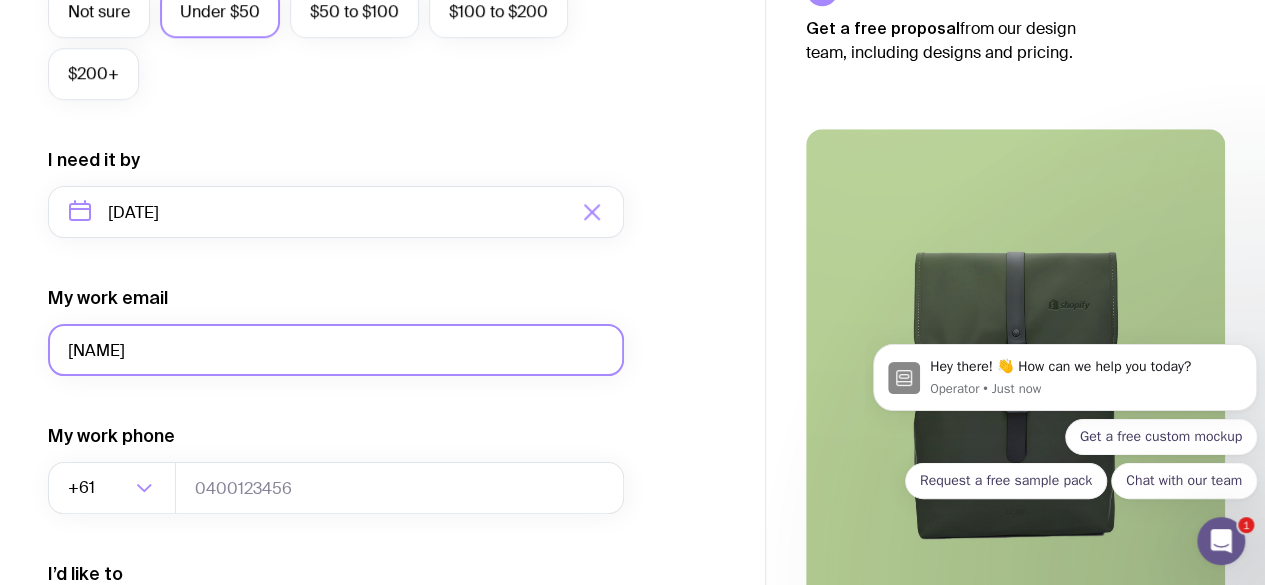type on "jamieshaheen93@gmail.com" 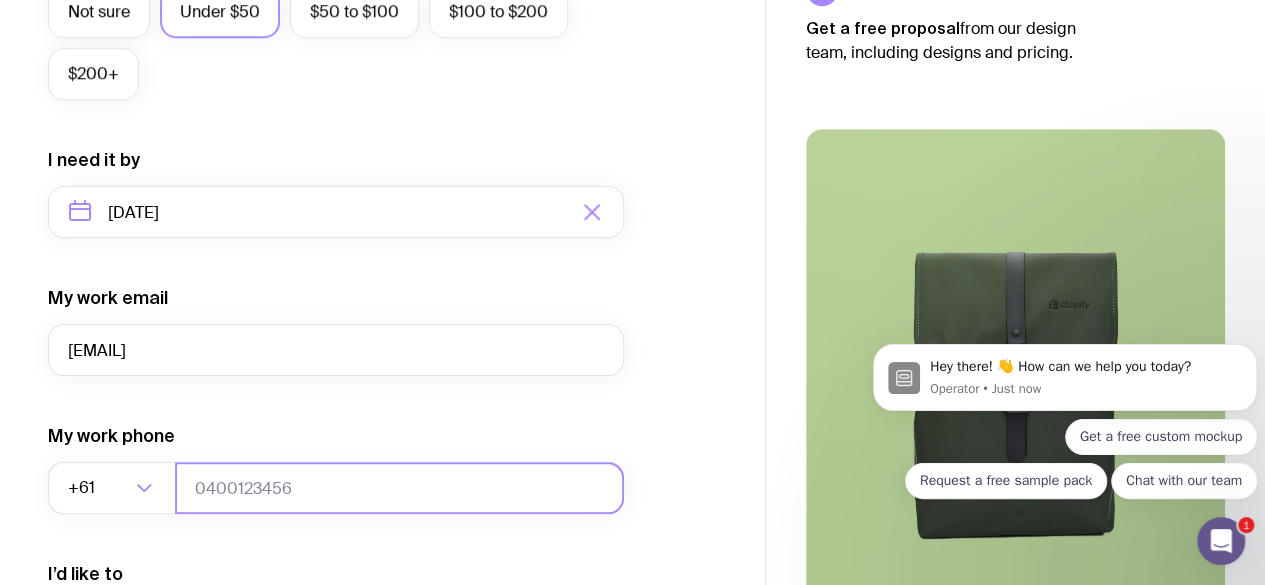 click at bounding box center (399, 488) 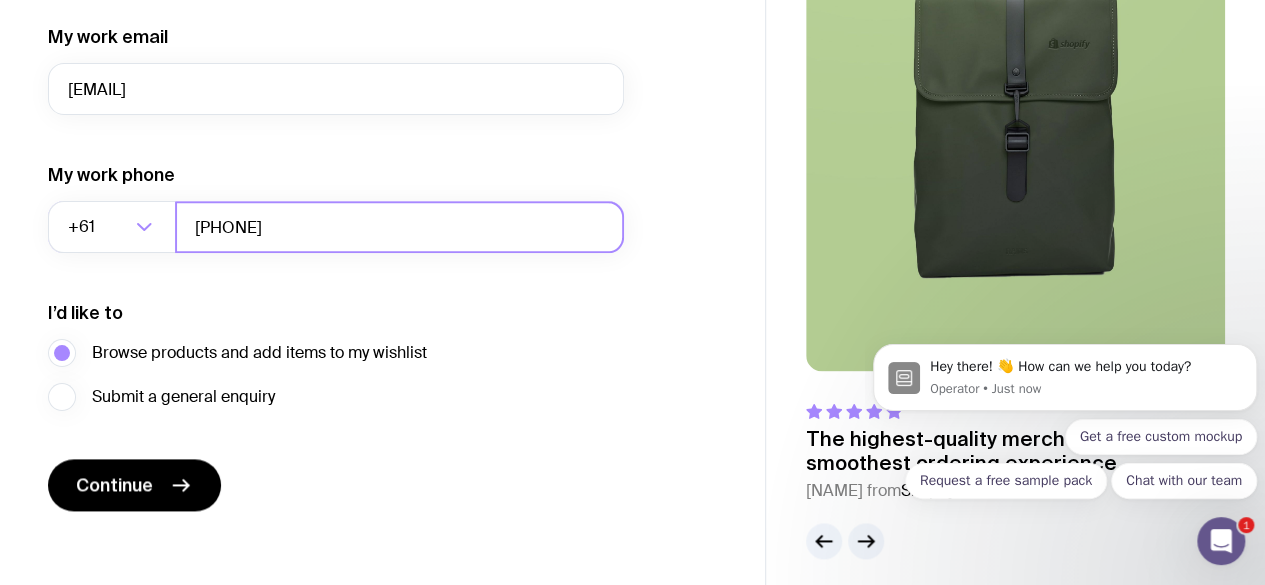scroll, scrollTop: 1114, scrollLeft: 0, axis: vertical 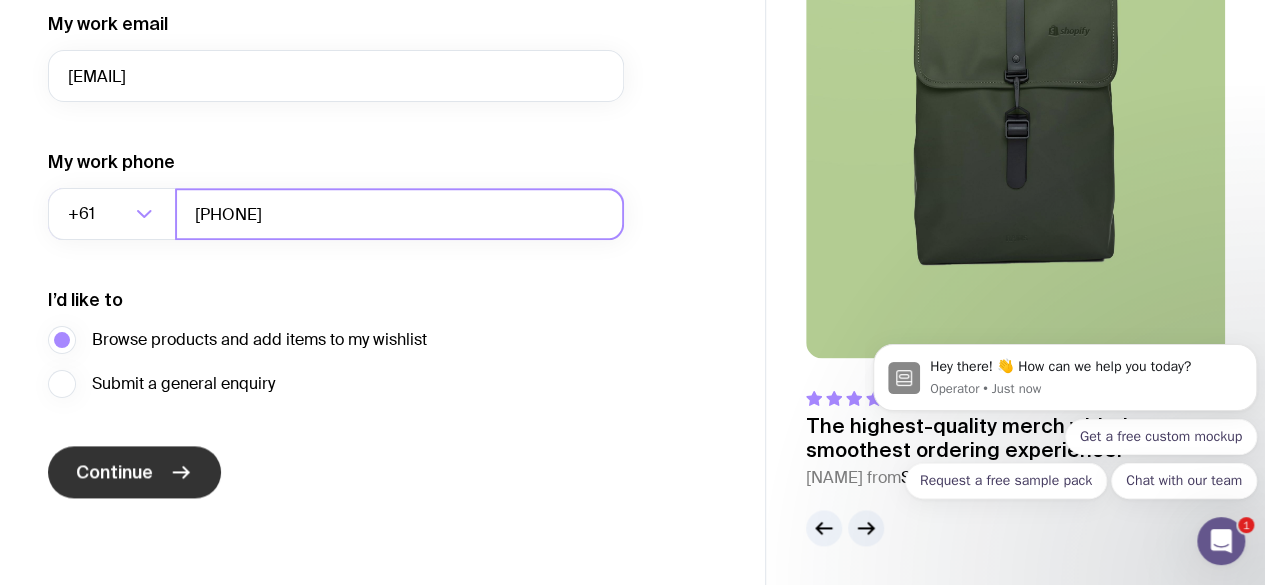 type on "0466007749" 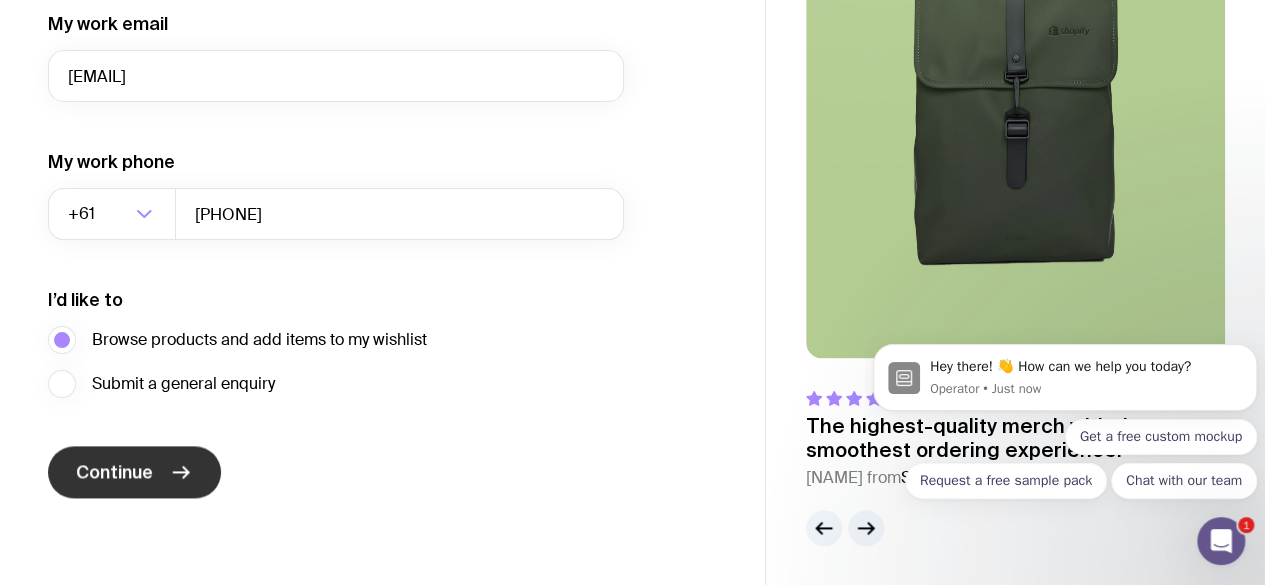 click on "Continue" at bounding box center (134, 472) 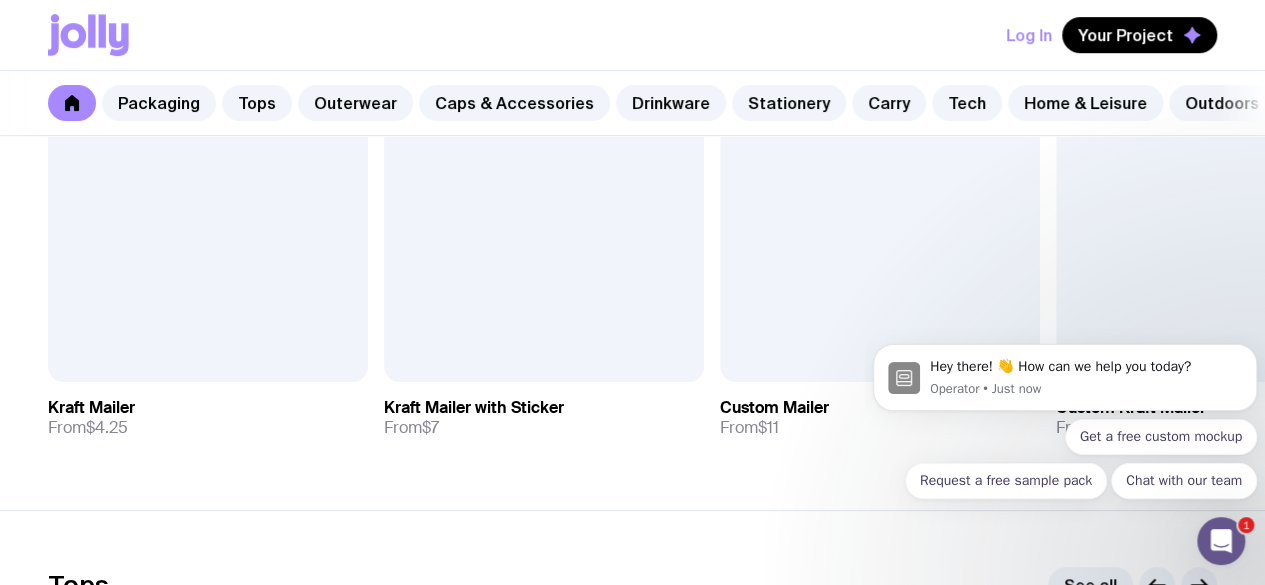 scroll, scrollTop: 516, scrollLeft: 0, axis: vertical 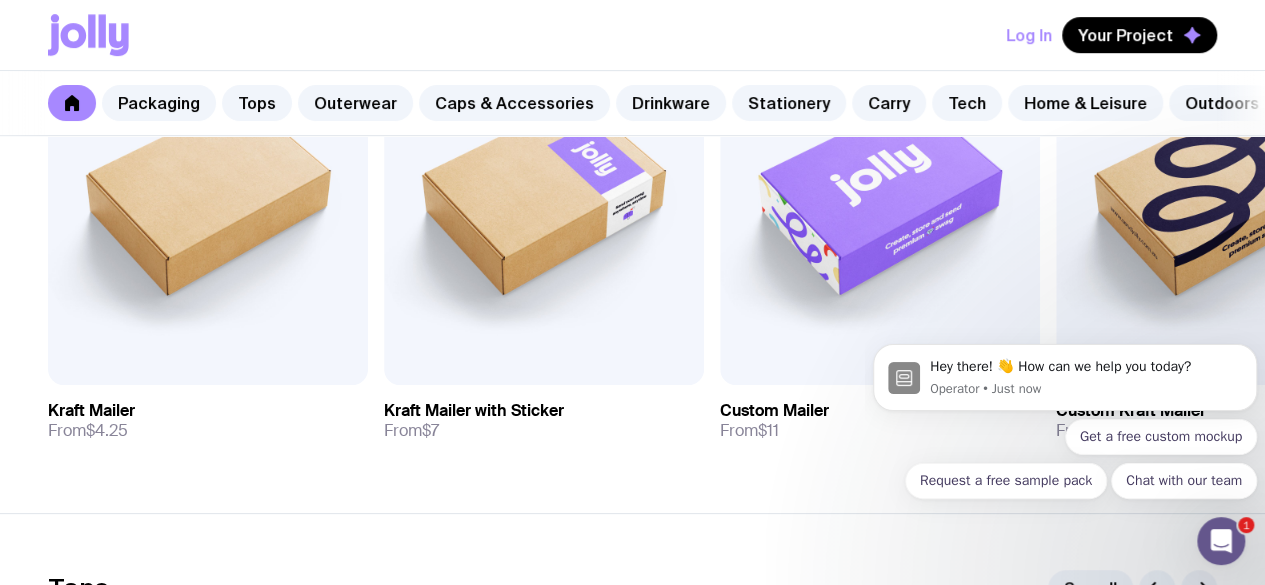 click on "Hey there! 👋 How can we help you today? Operator • Just now Get a free custom mockup Request a free sample pack Chat with our team" at bounding box center (1065, 384) 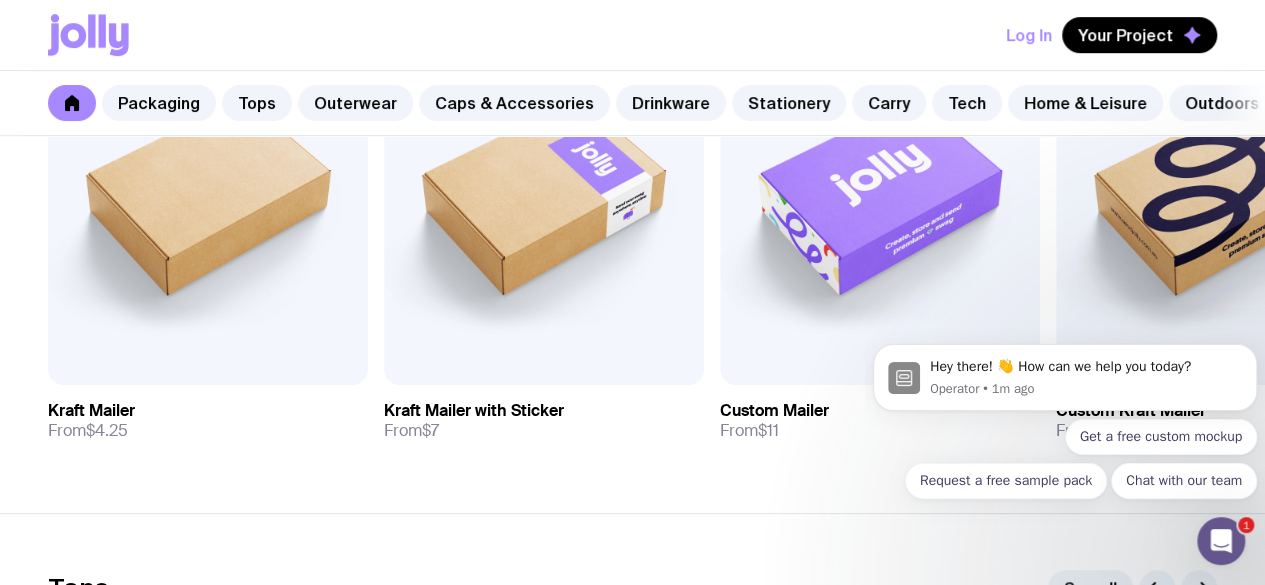 click on "Hey there! 👋 How can we help you today? Operator • 1m ago Get a free custom mockup Request a free sample pack Chat with our team" at bounding box center (1065, 384) 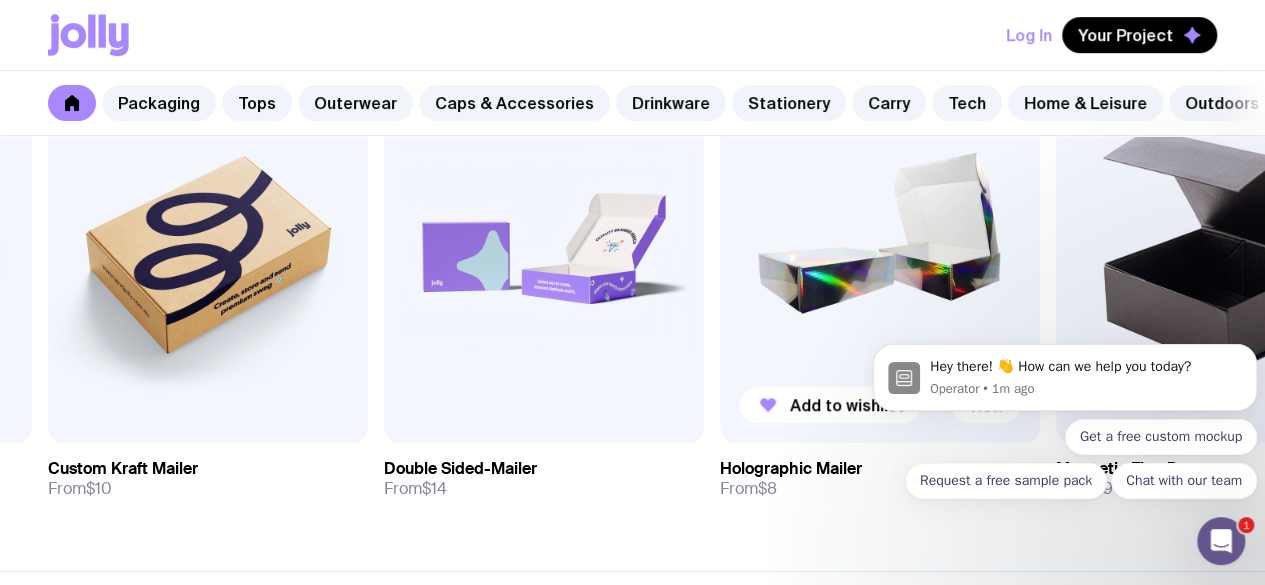 scroll, scrollTop: 462, scrollLeft: 0, axis: vertical 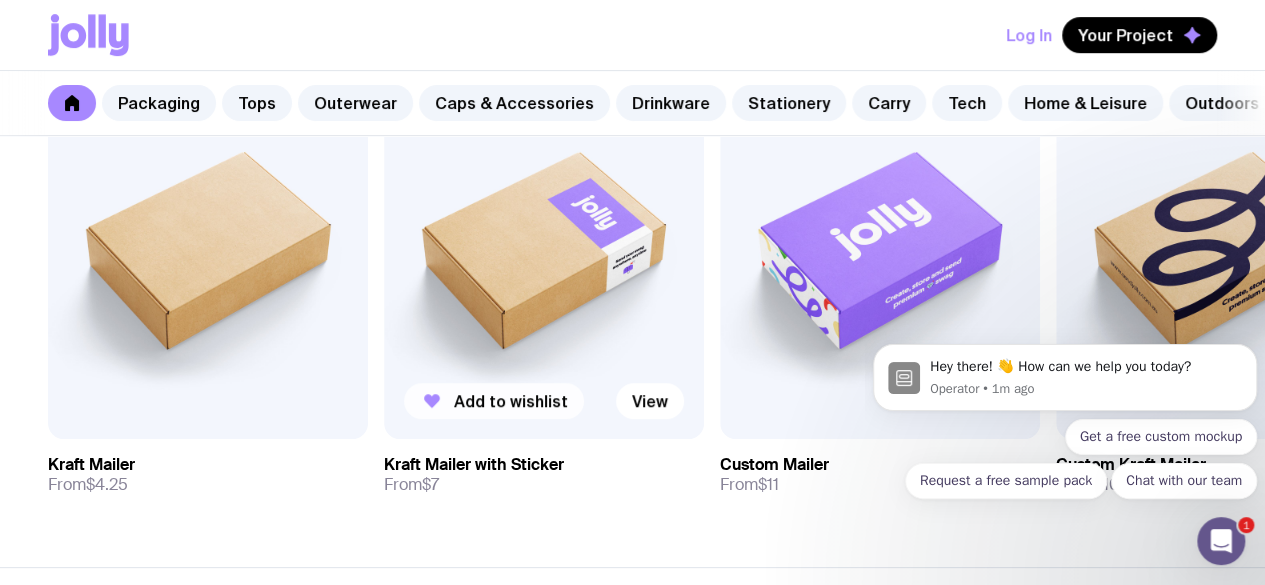 click 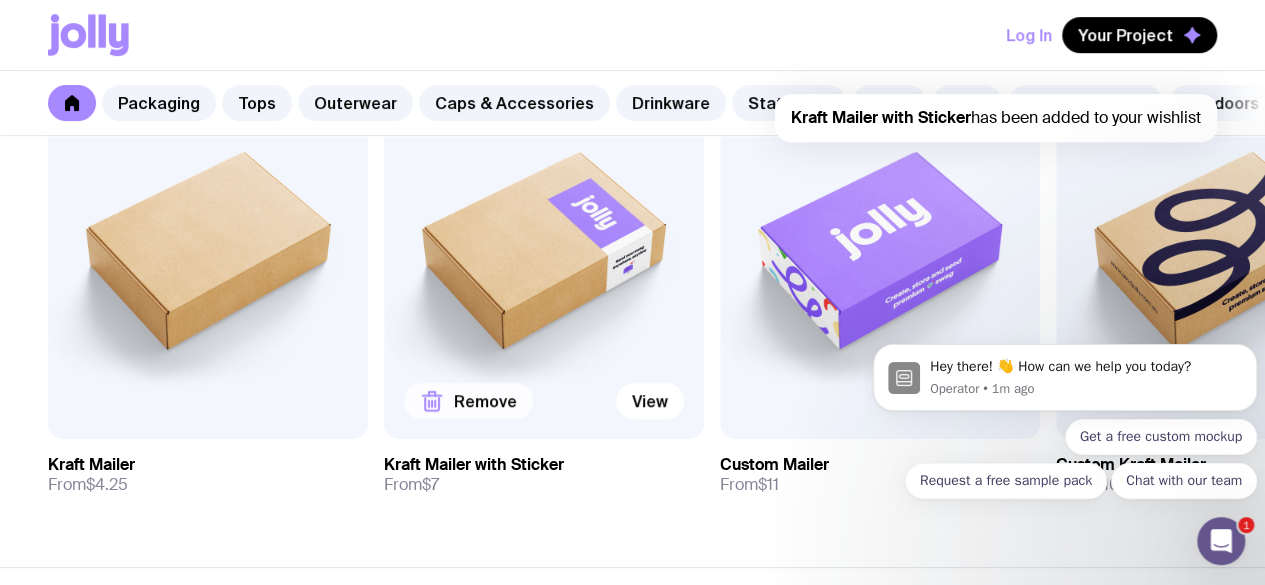 scroll, scrollTop: 0, scrollLeft: 0, axis: both 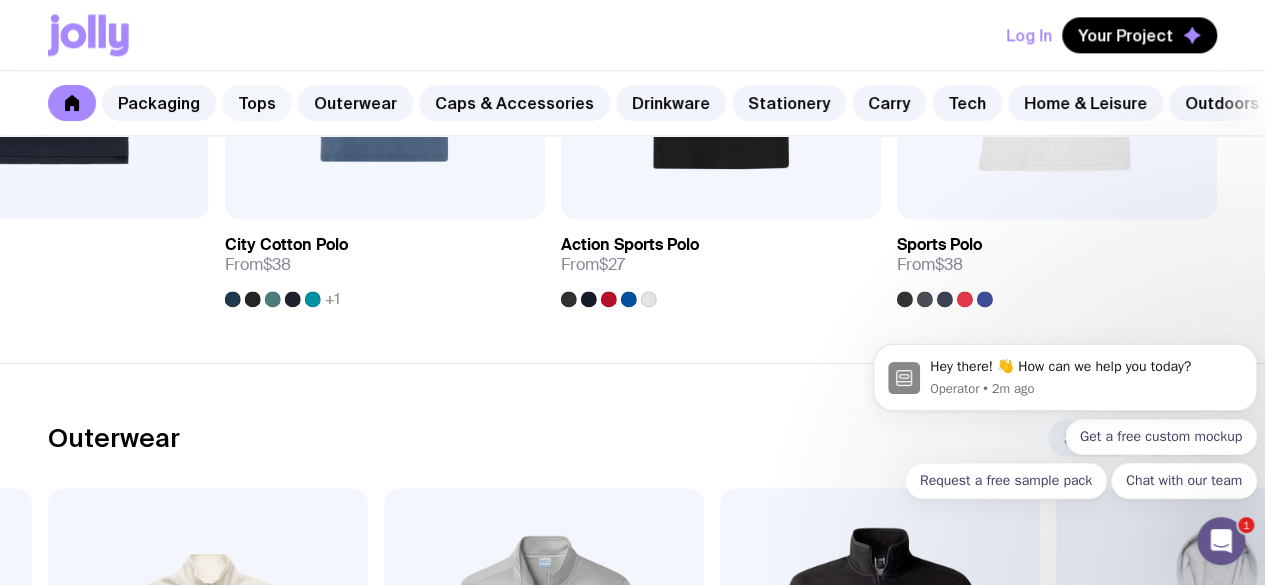 click on "Tops" 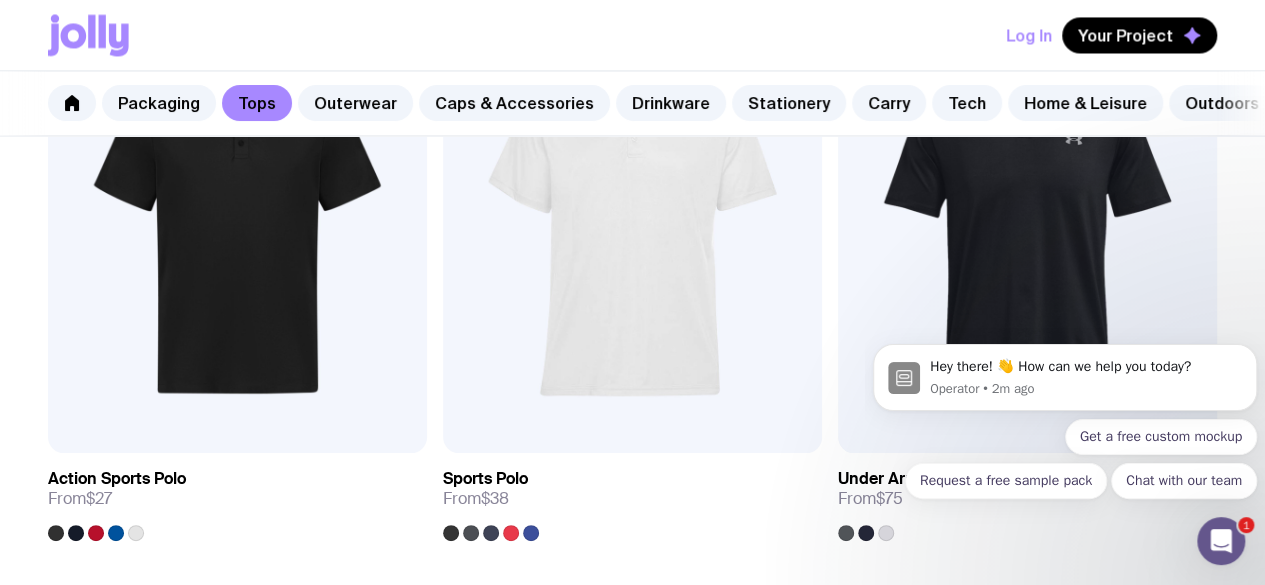 scroll, scrollTop: 2178, scrollLeft: 0, axis: vertical 